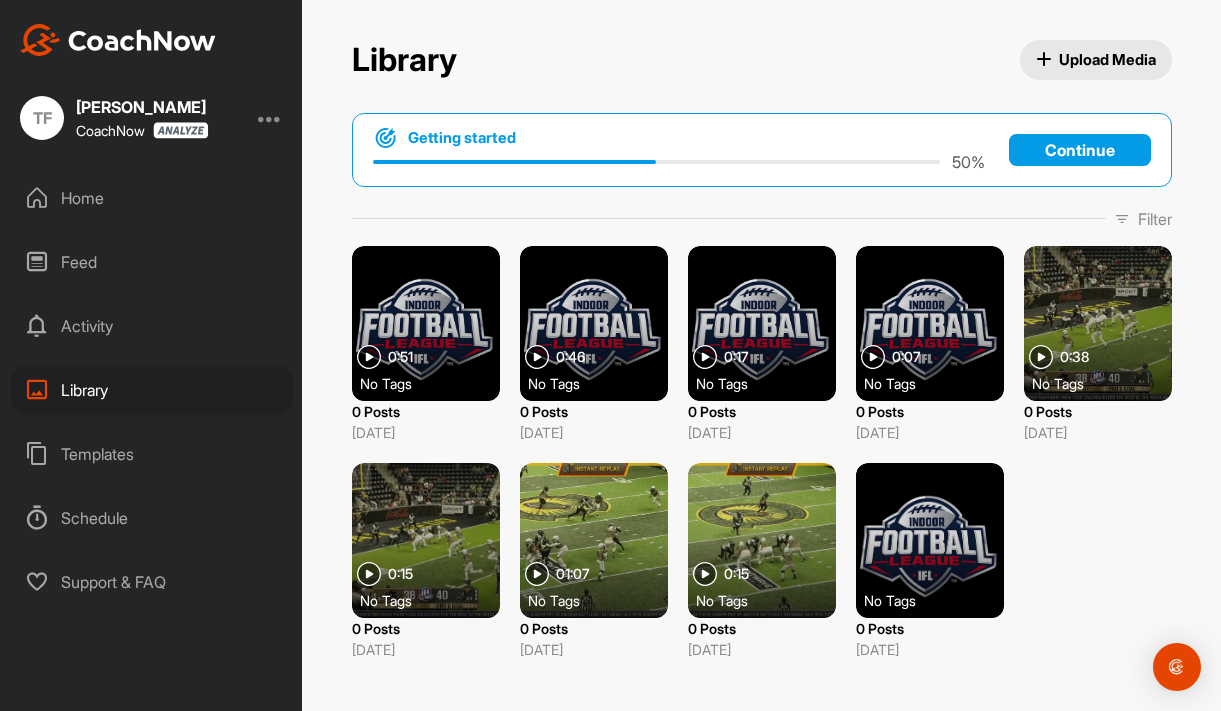 scroll, scrollTop: 0, scrollLeft: 0, axis: both 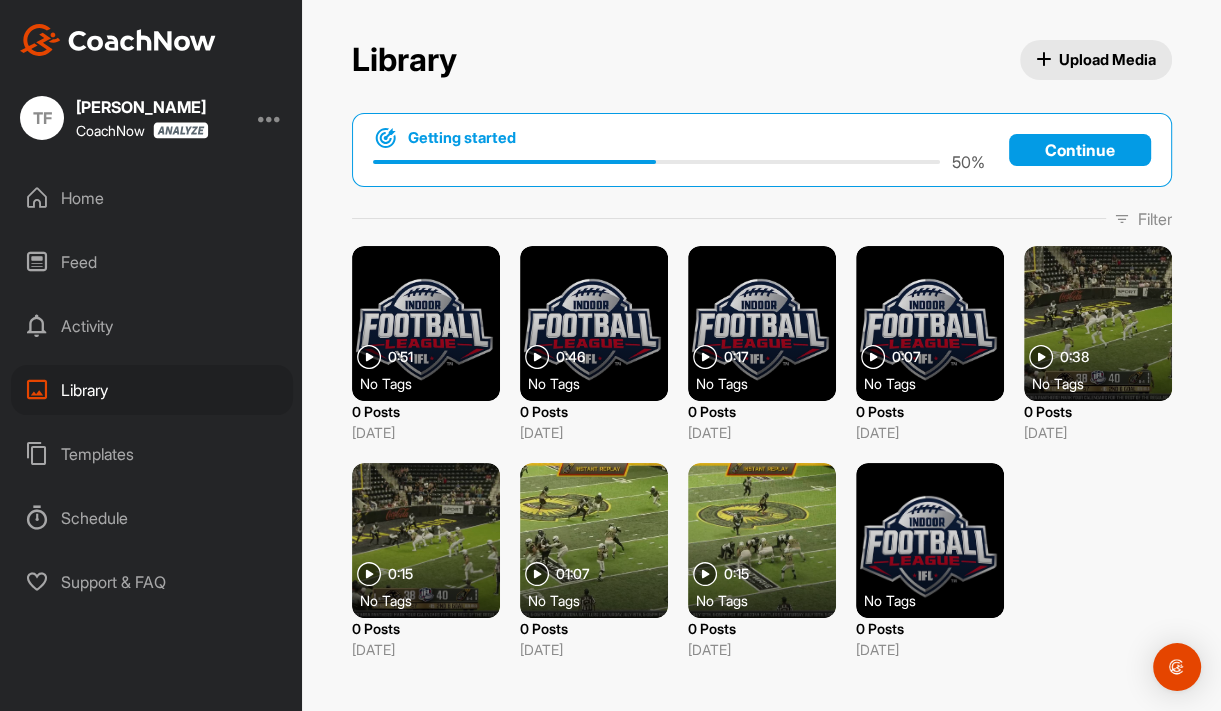 click on "Activity" at bounding box center (152, 326) 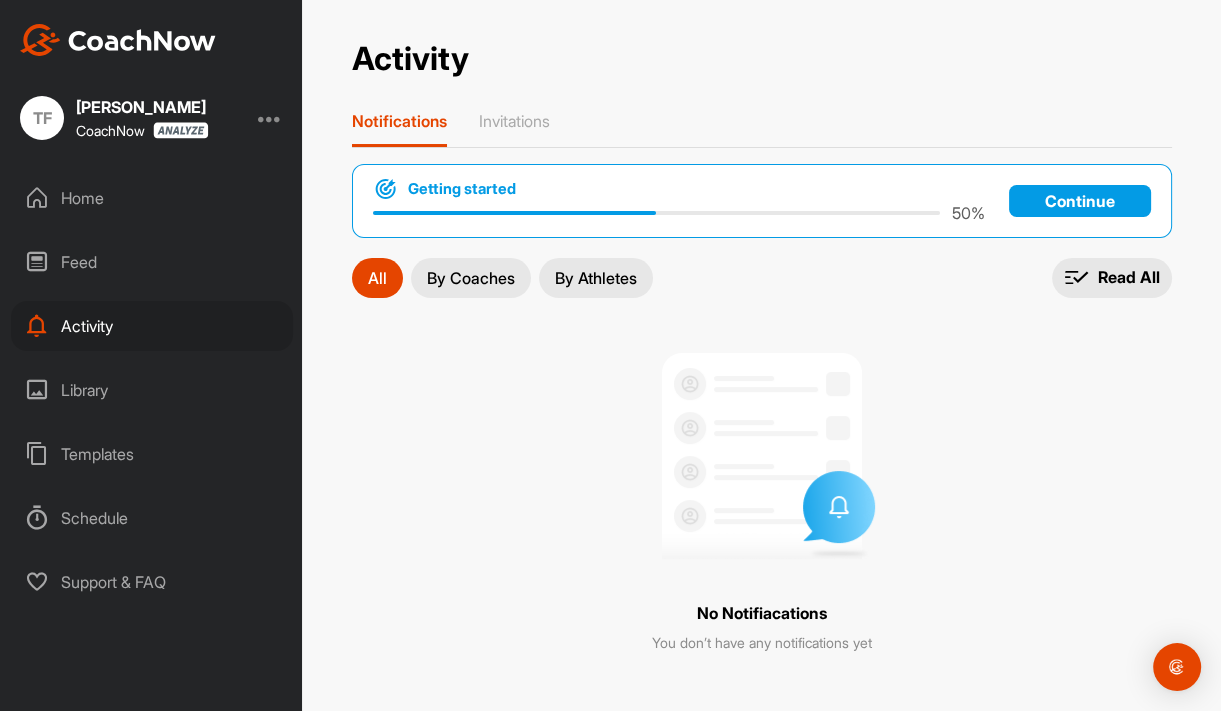 click on "Library" at bounding box center [152, 390] 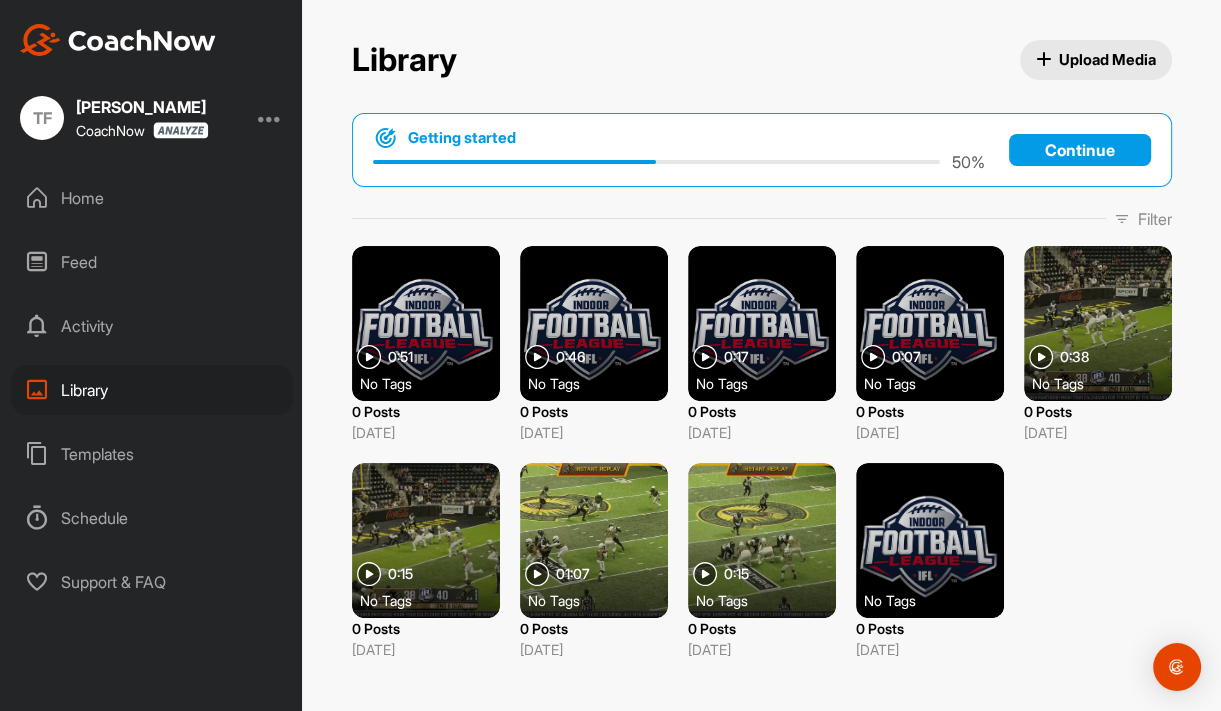 click at bounding box center [426, 323] 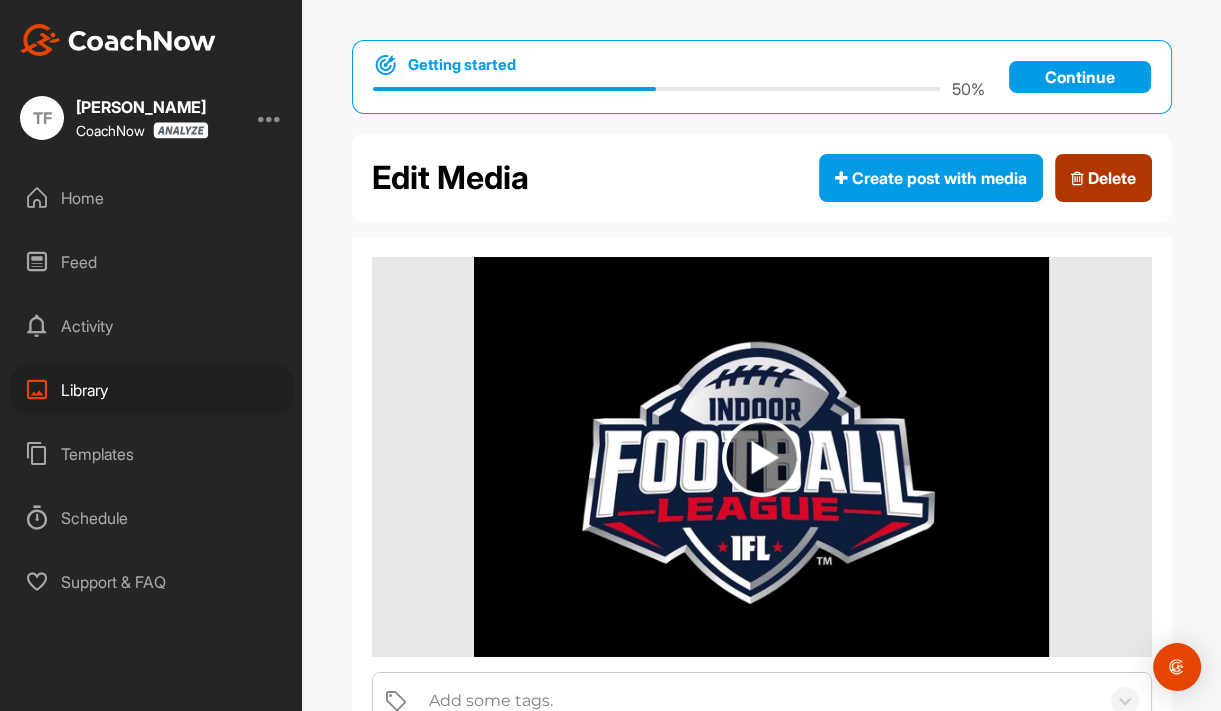 click on "Delete" at bounding box center [1103, 178] 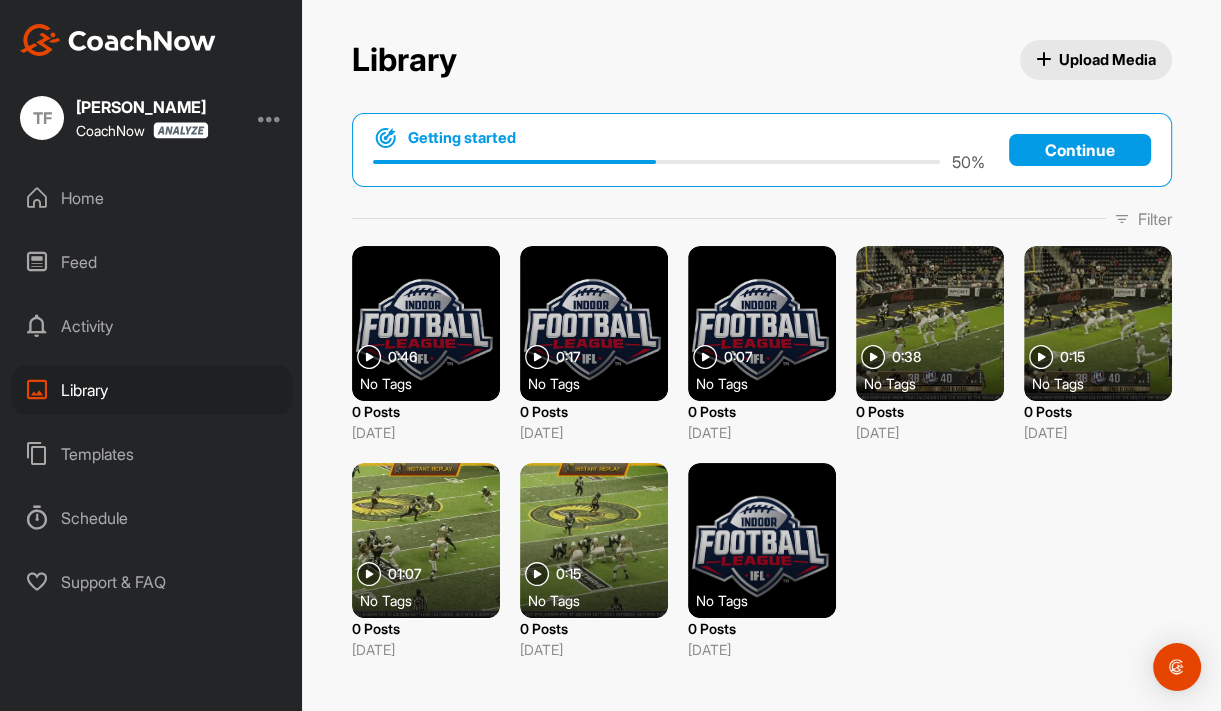 click at bounding box center [426, 323] 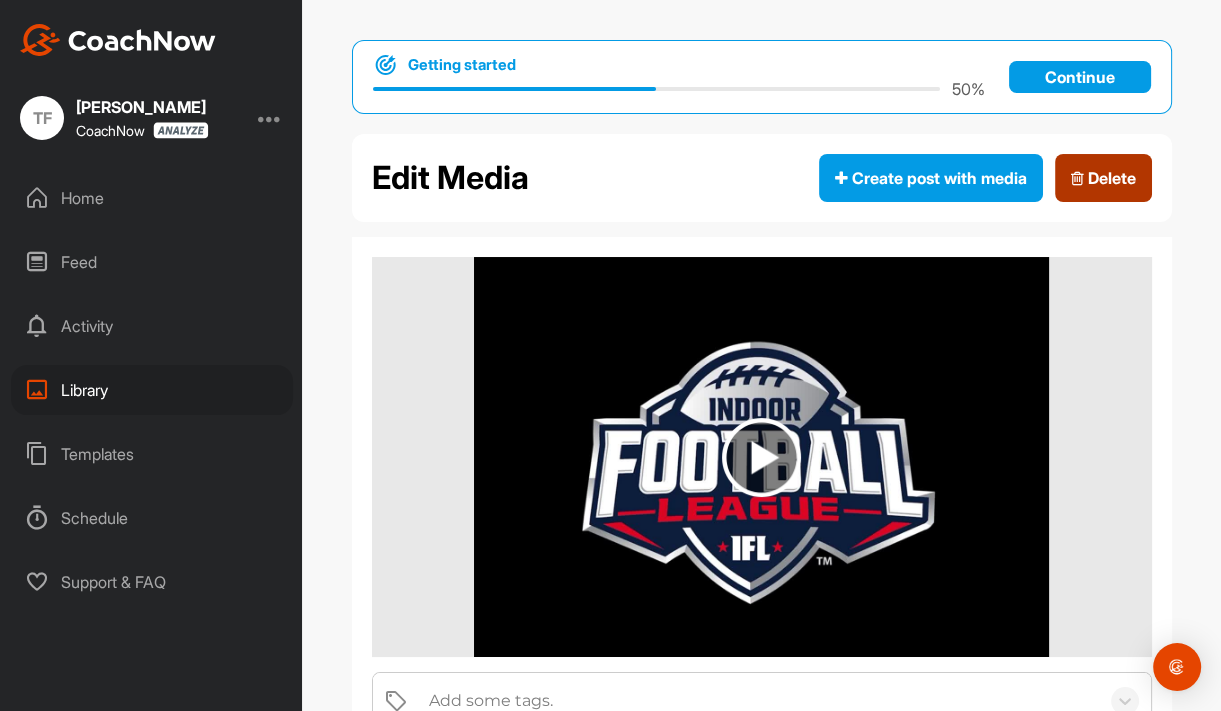 click on "Delete" at bounding box center (1103, 178) 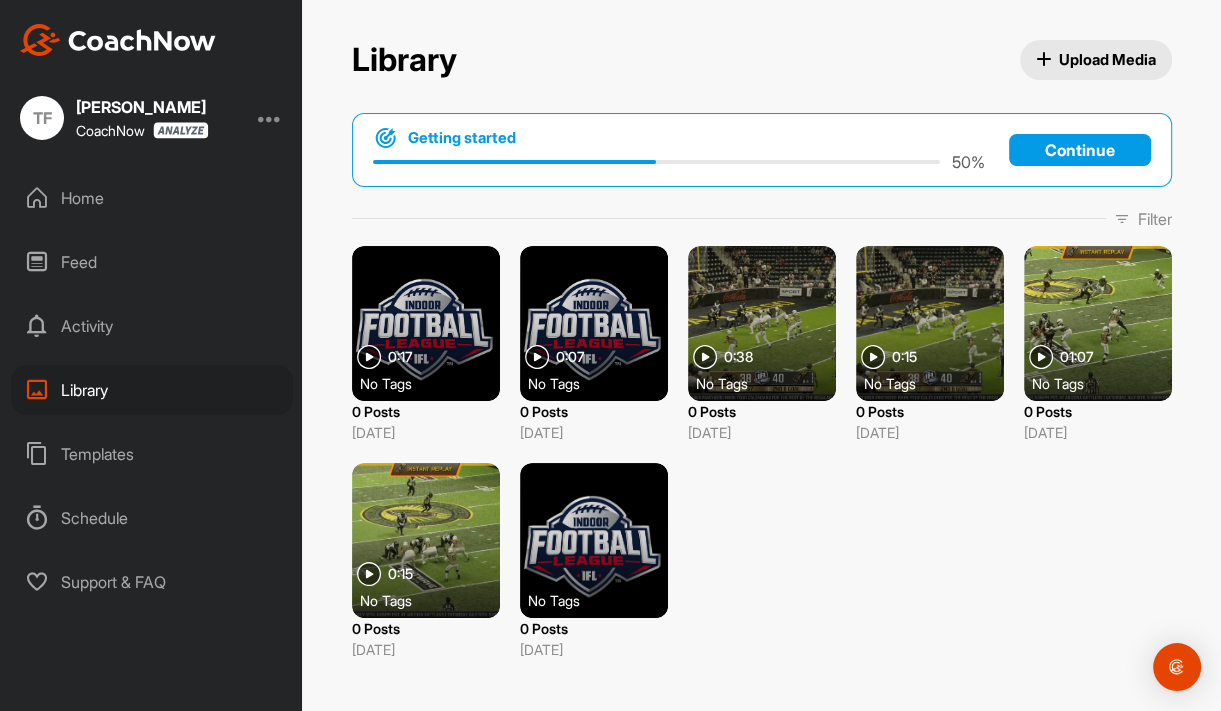 click at bounding box center [426, 323] 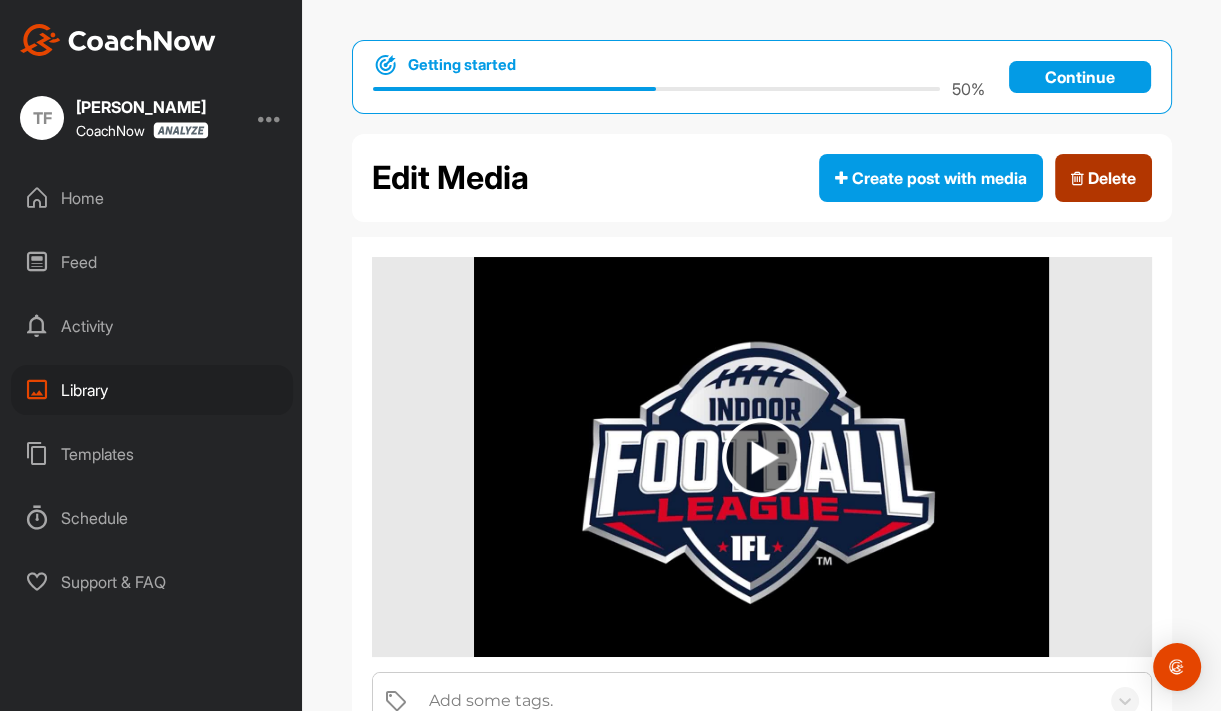 click on "Delete" at bounding box center (1103, 178) 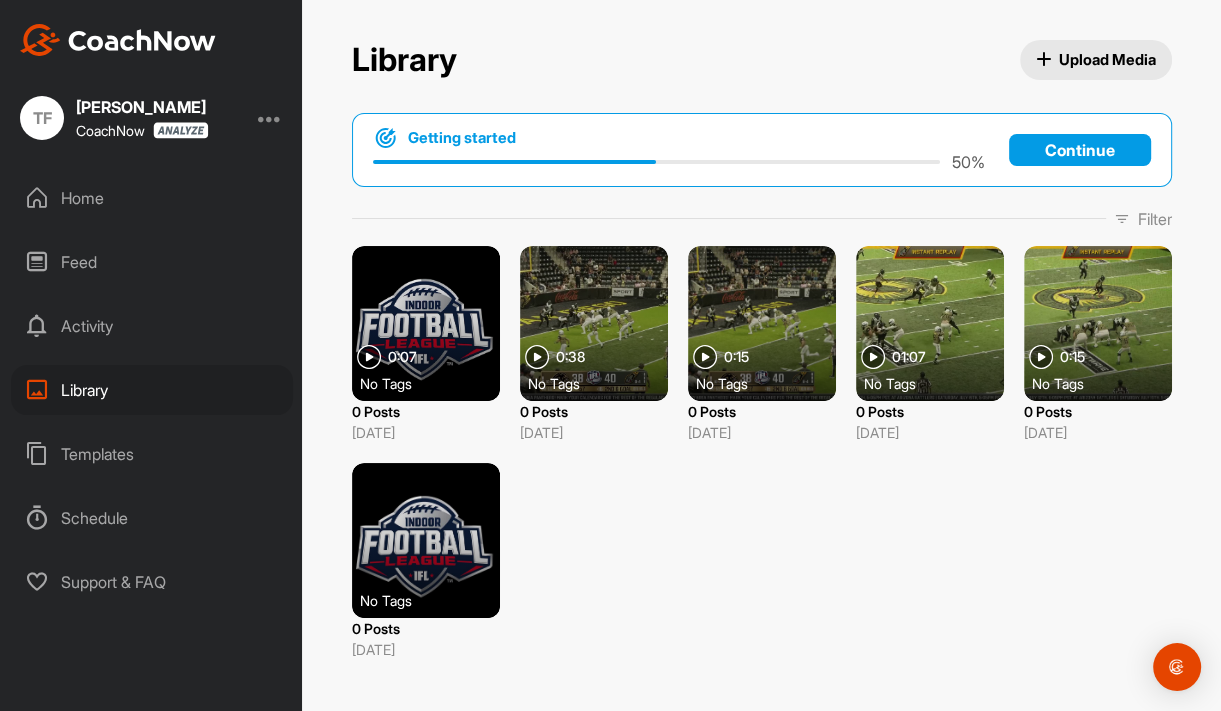 click at bounding box center (426, 323) 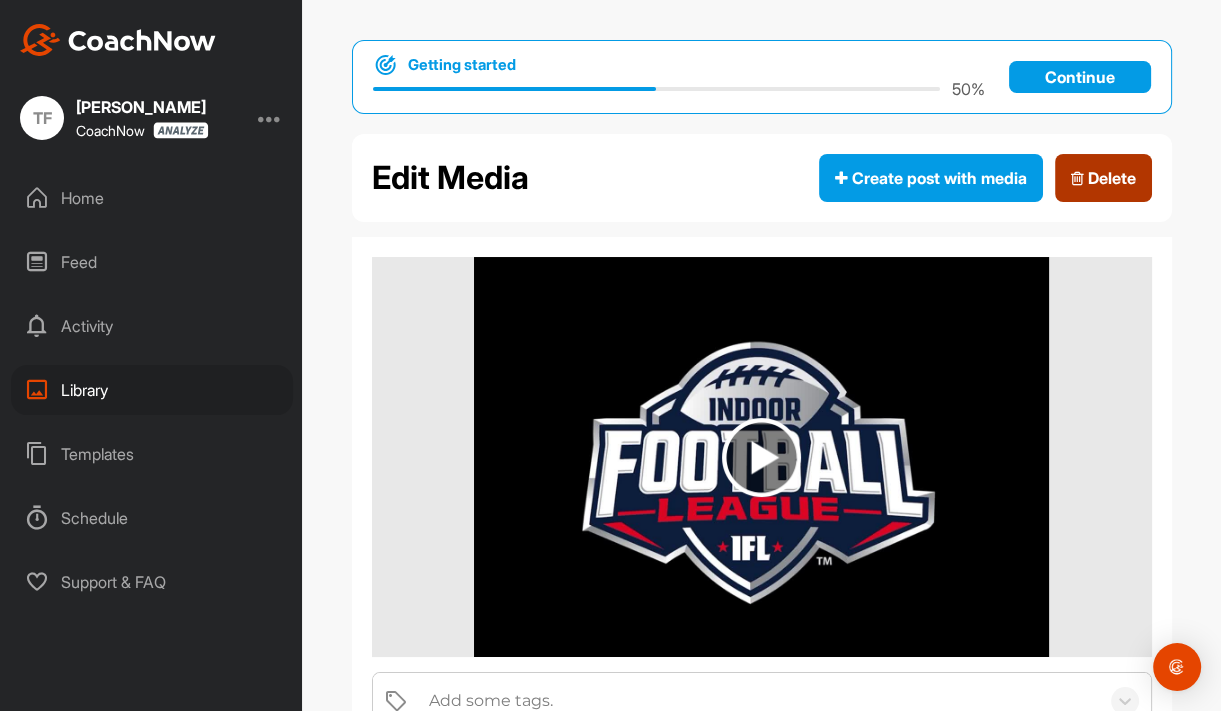 click on "Delete" at bounding box center [1103, 178] 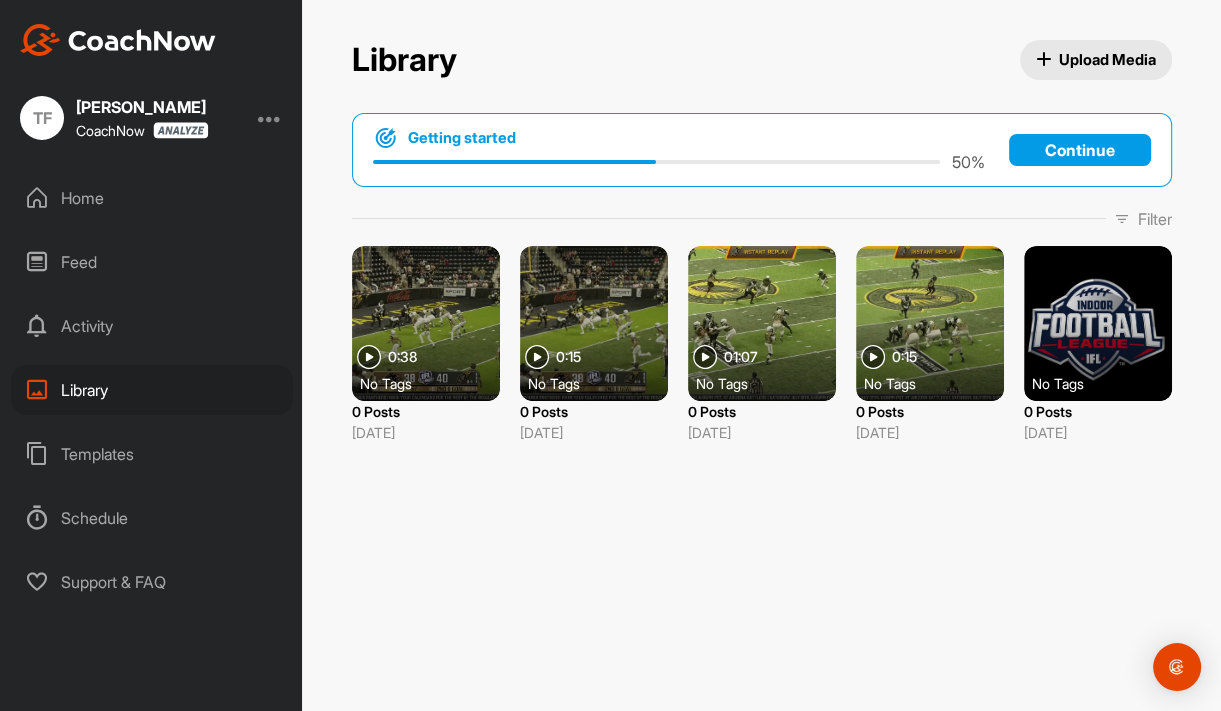 click at bounding box center [426, 323] 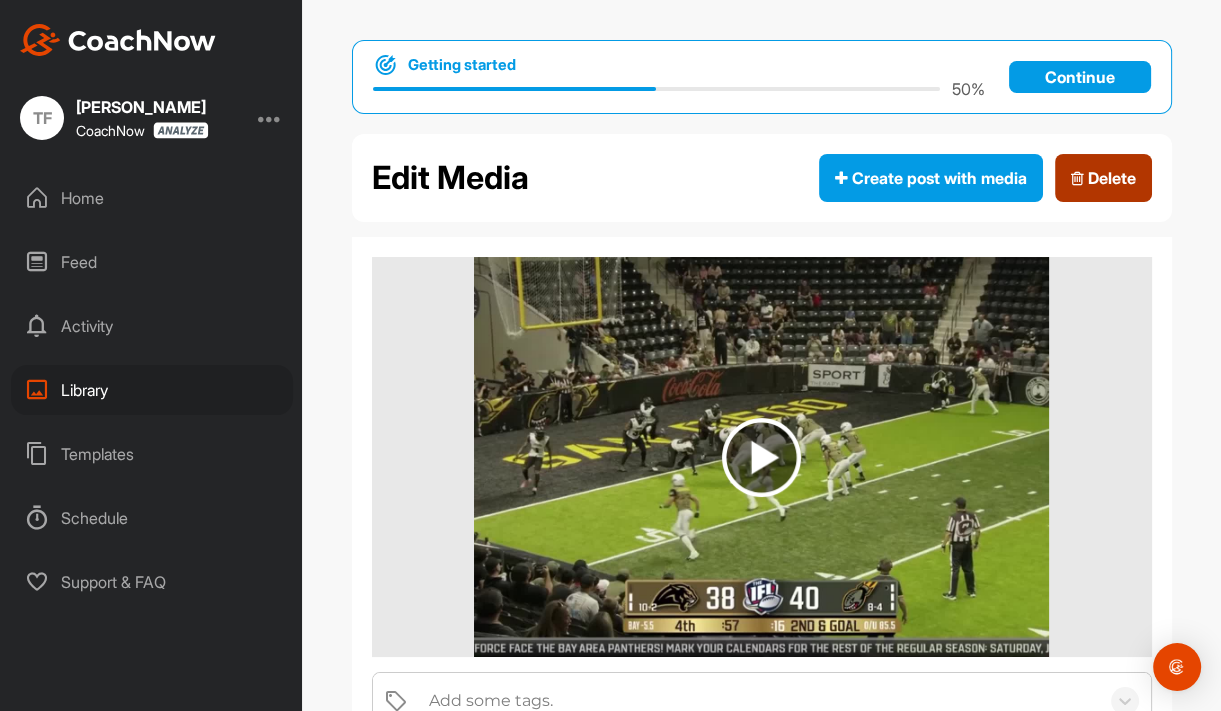 click on "Delete" at bounding box center [1103, 178] 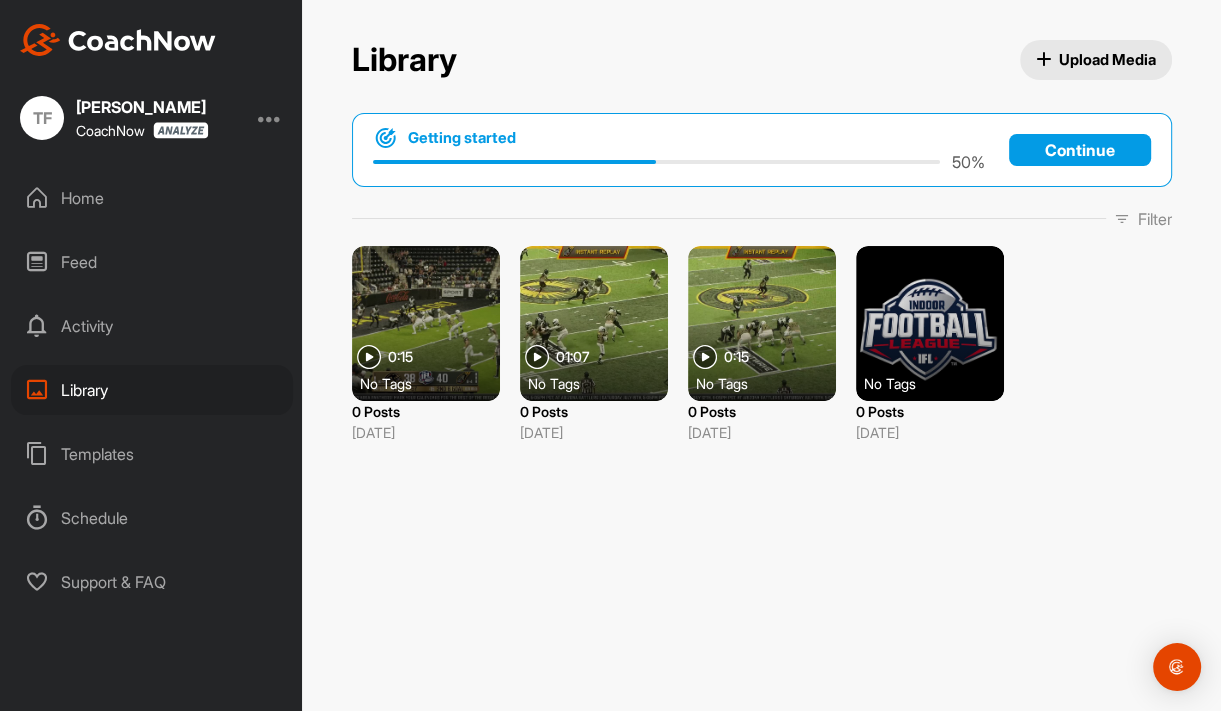 click at bounding box center [426, 323] 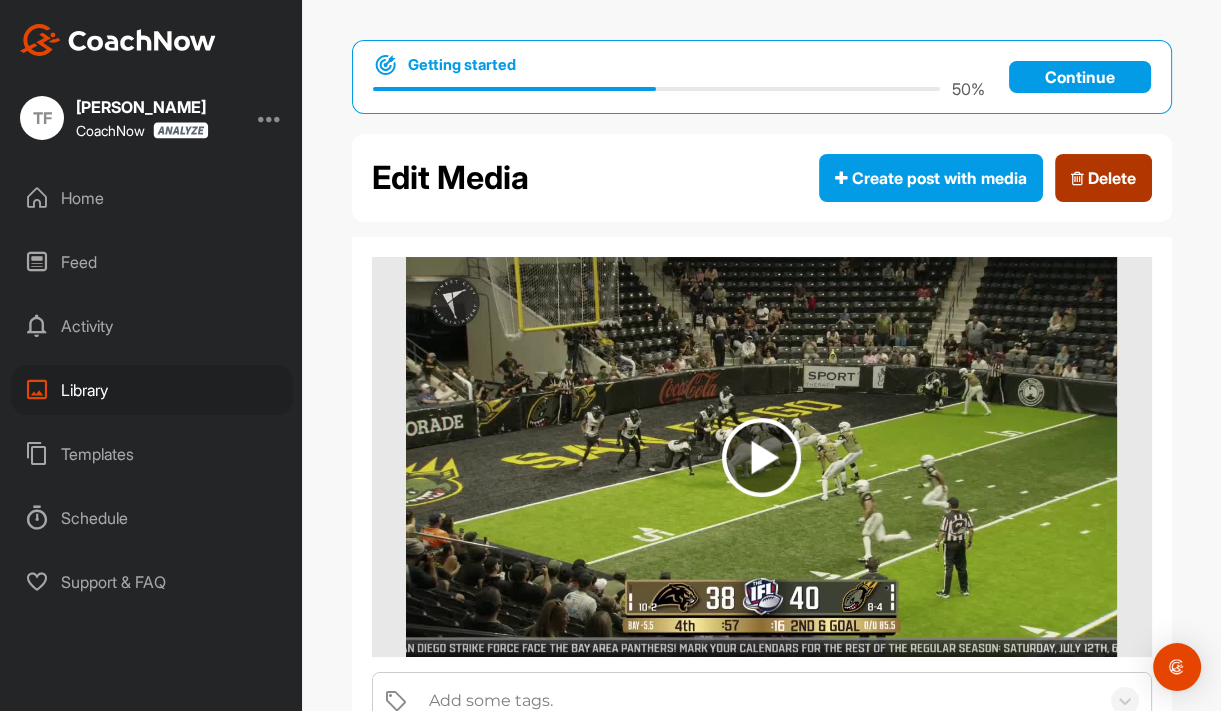 click on "Delete" at bounding box center [1103, 178] 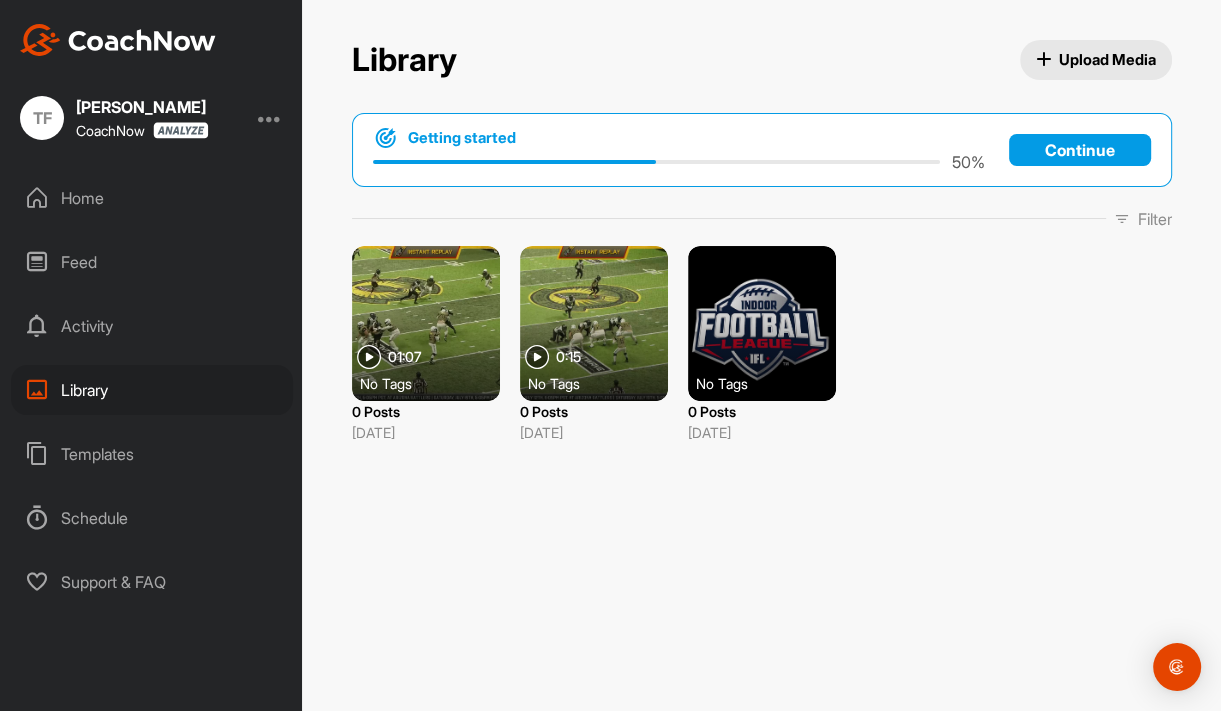 click at bounding box center [426, 323] 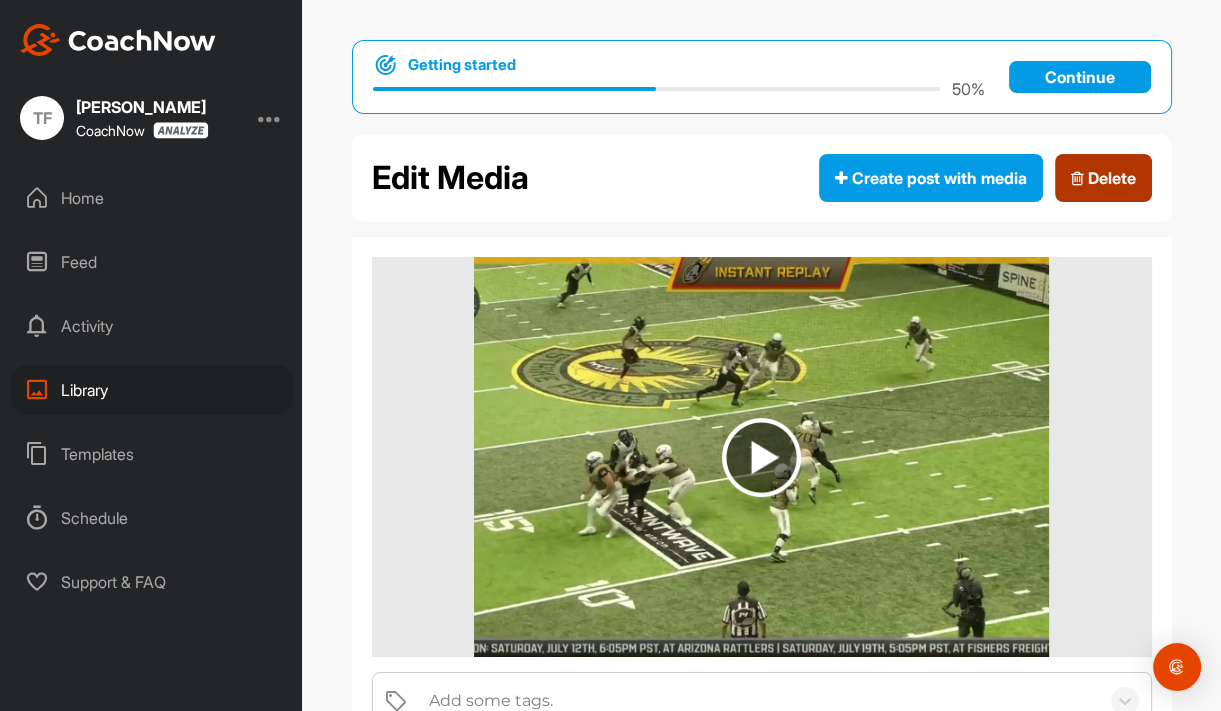 click on "Delete" at bounding box center [1103, 178] 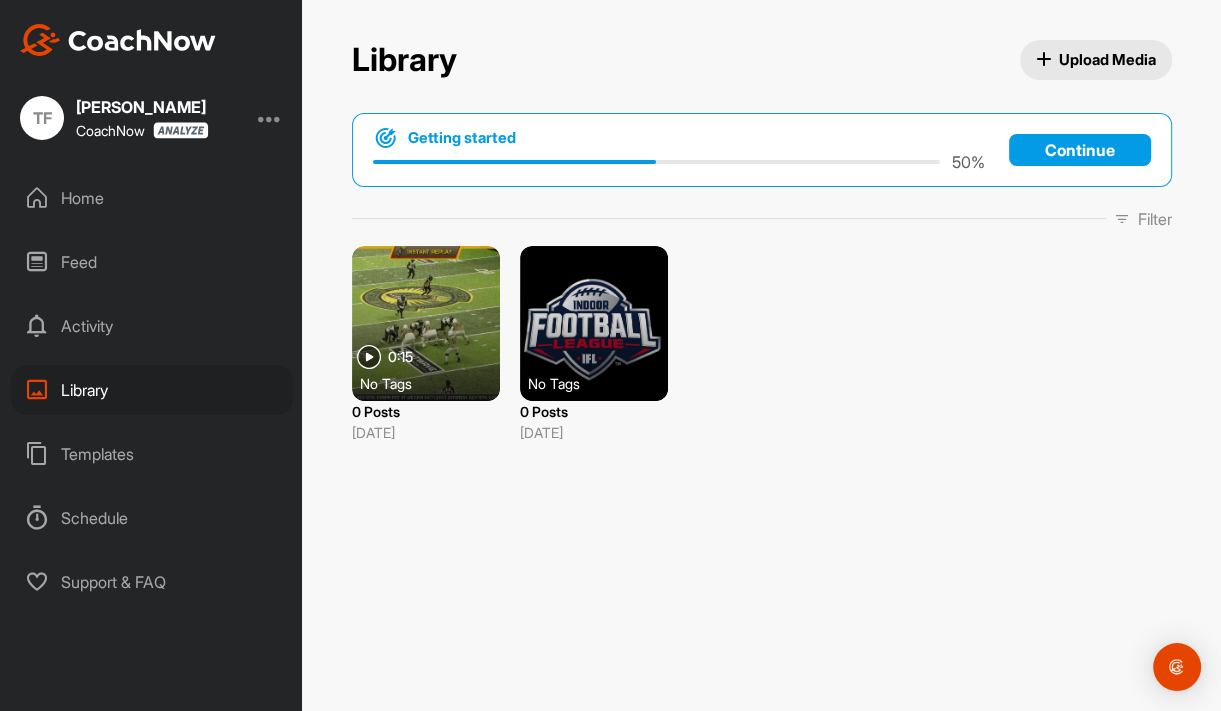 click at bounding box center [426, 323] 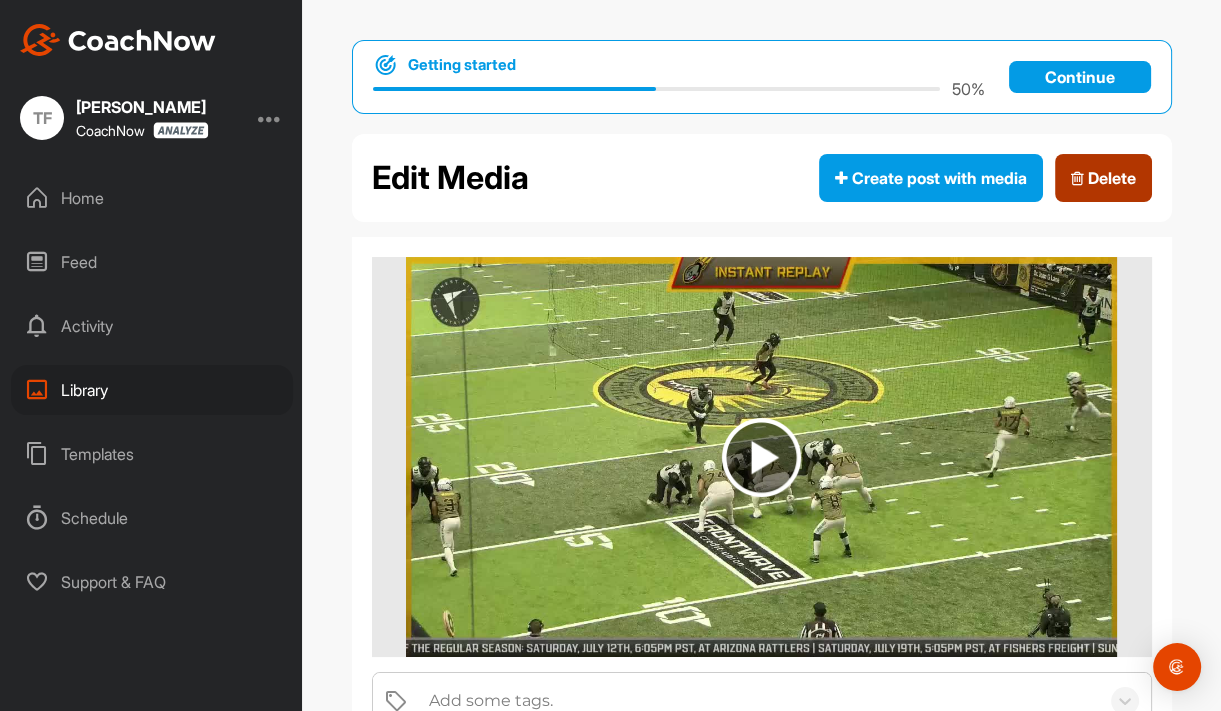 click on "Delete" at bounding box center [1103, 178] 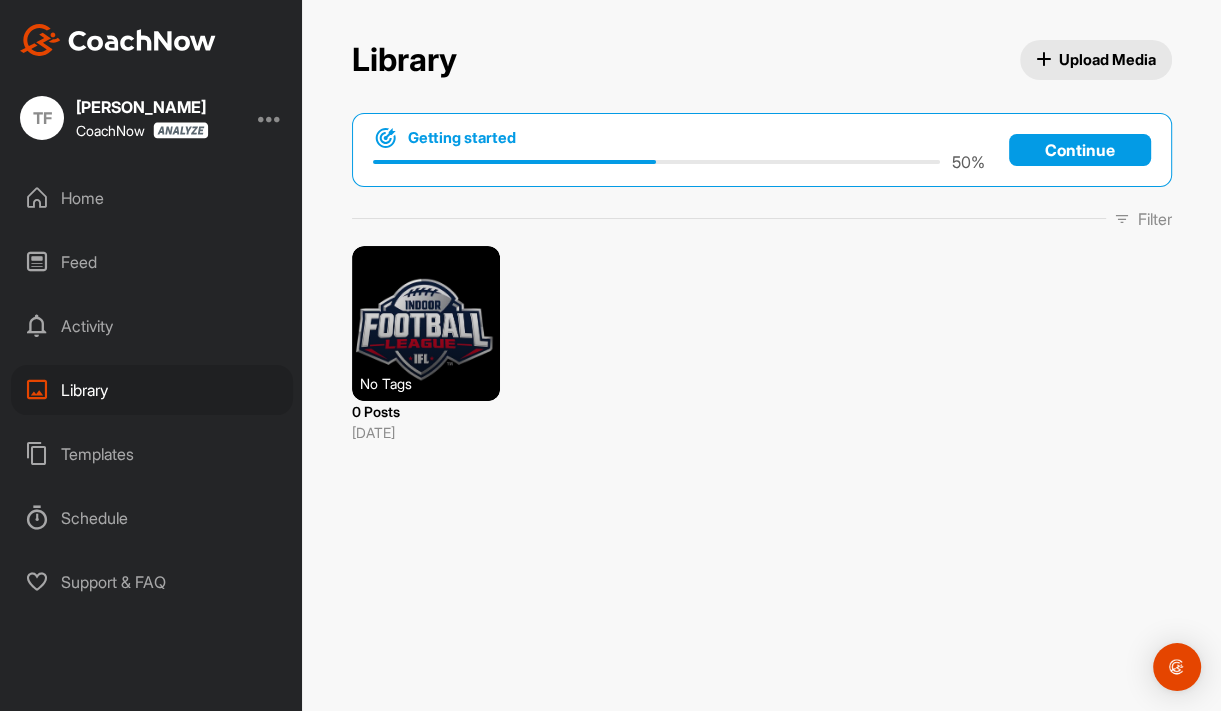 click on "Upload Media" at bounding box center [1096, 59] 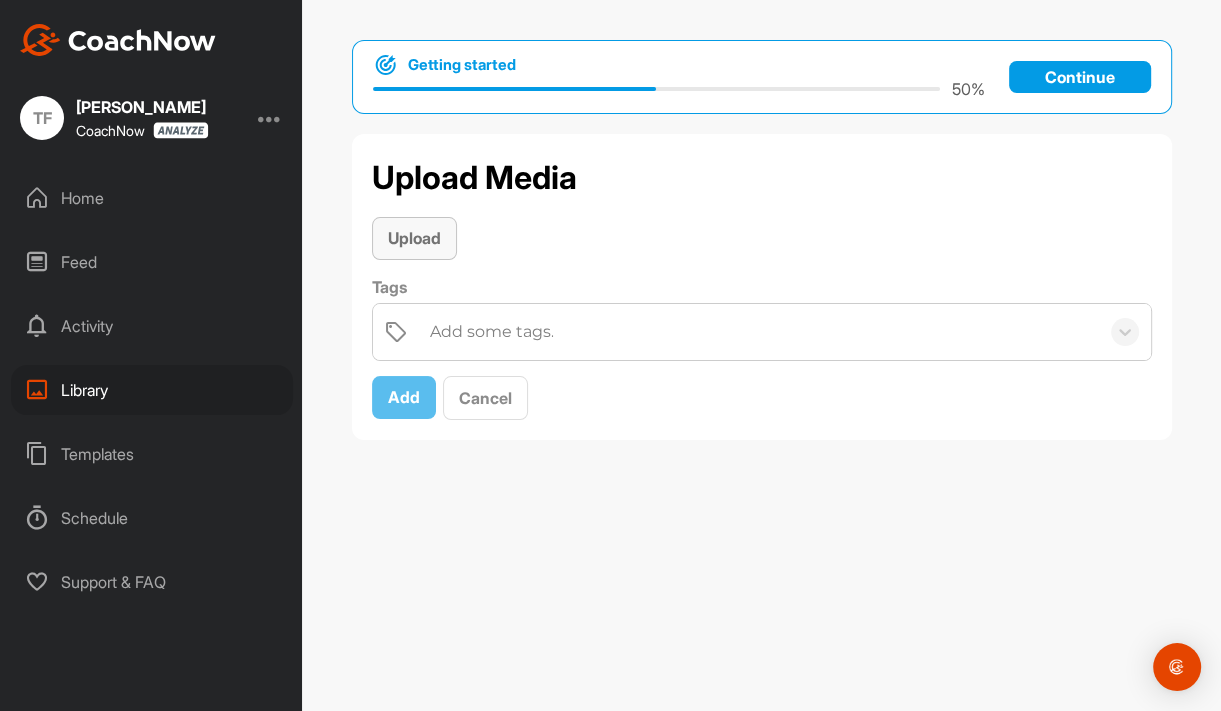 click on "Upload" at bounding box center (414, 238) 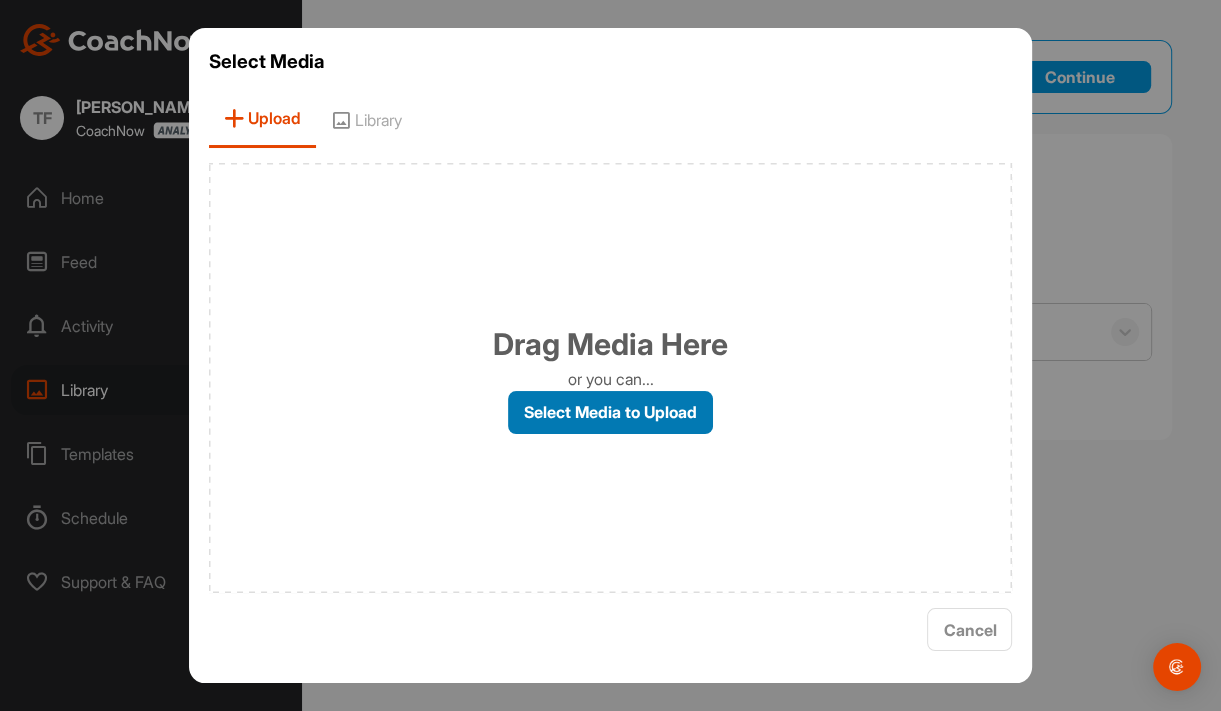 click on "Select Media to Upload" at bounding box center [610, 412] 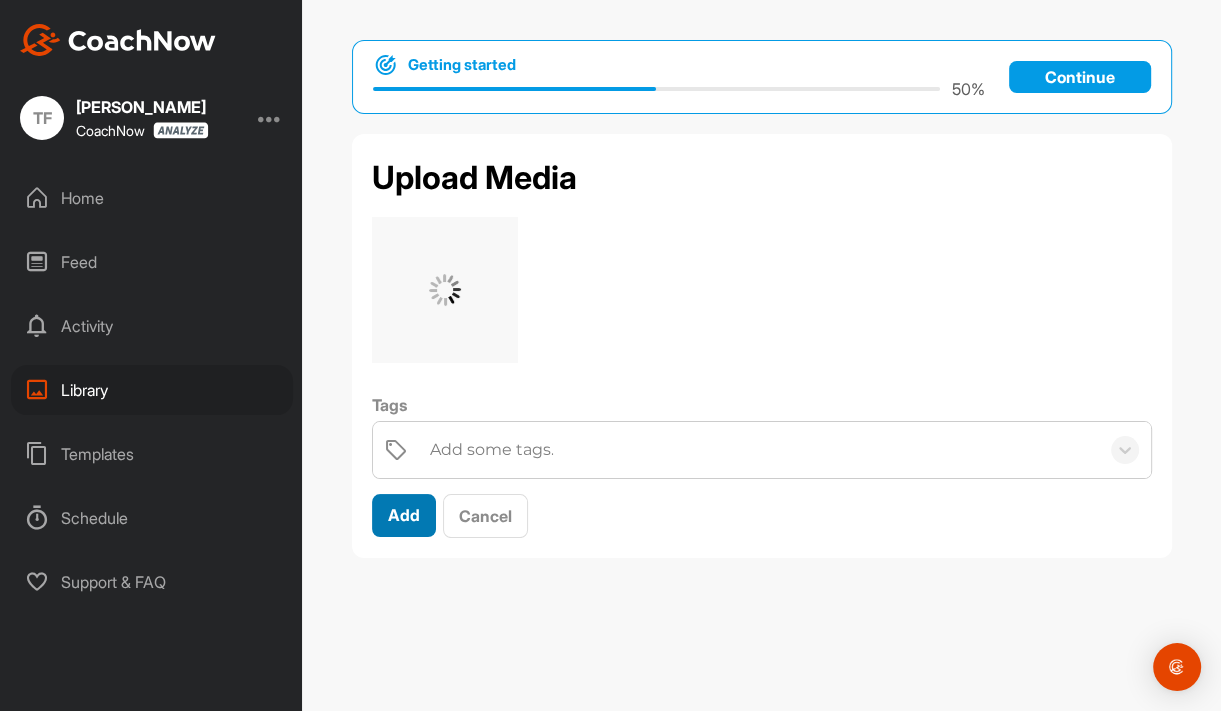 click on "Add" at bounding box center (404, 515) 